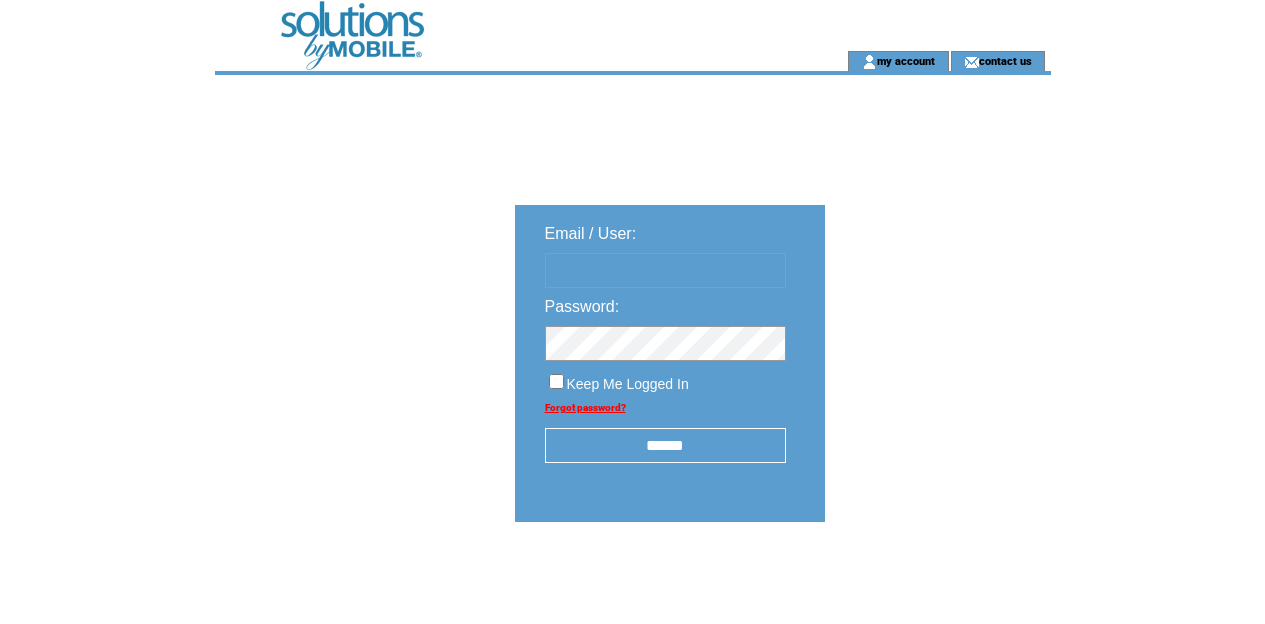scroll, scrollTop: 0, scrollLeft: 0, axis: both 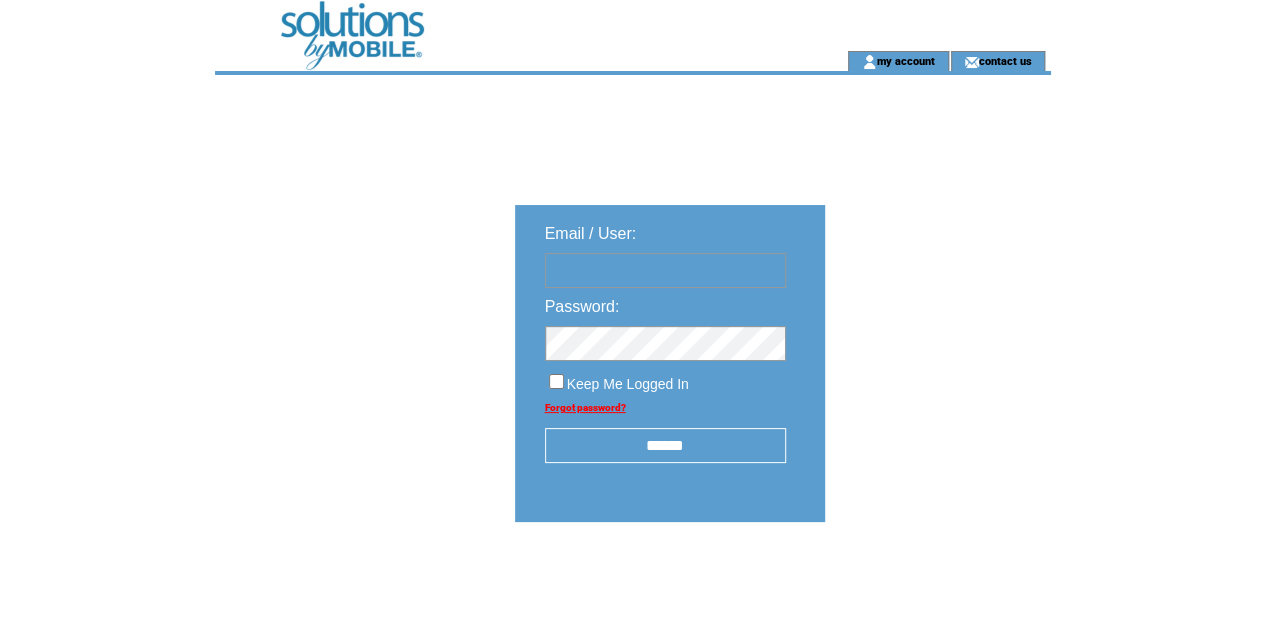 type on "**********" 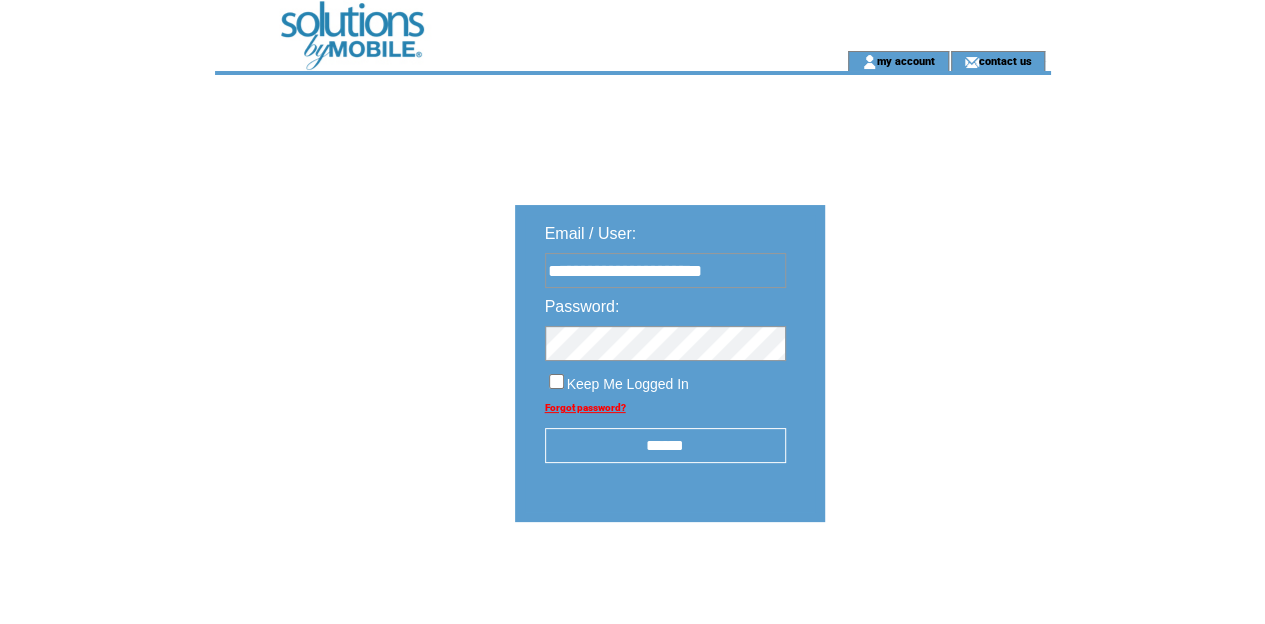 click on "******" at bounding box center (665, 445) 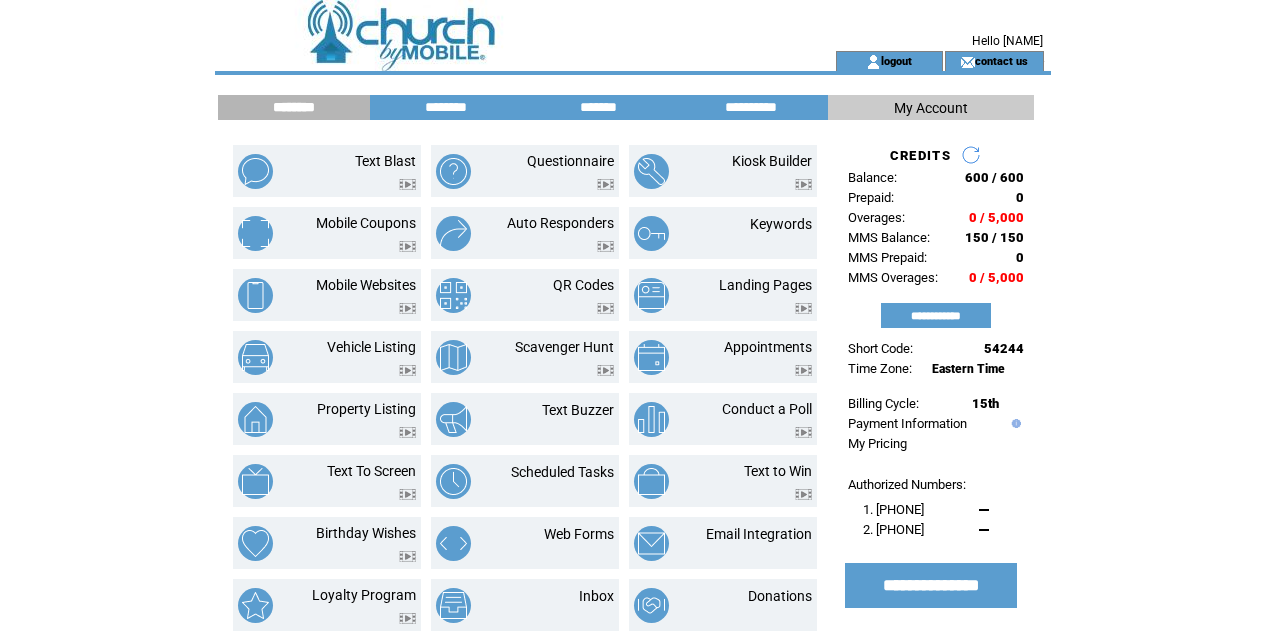 scroll, scrollTop: 0, scrollLeft: 0, axis: both 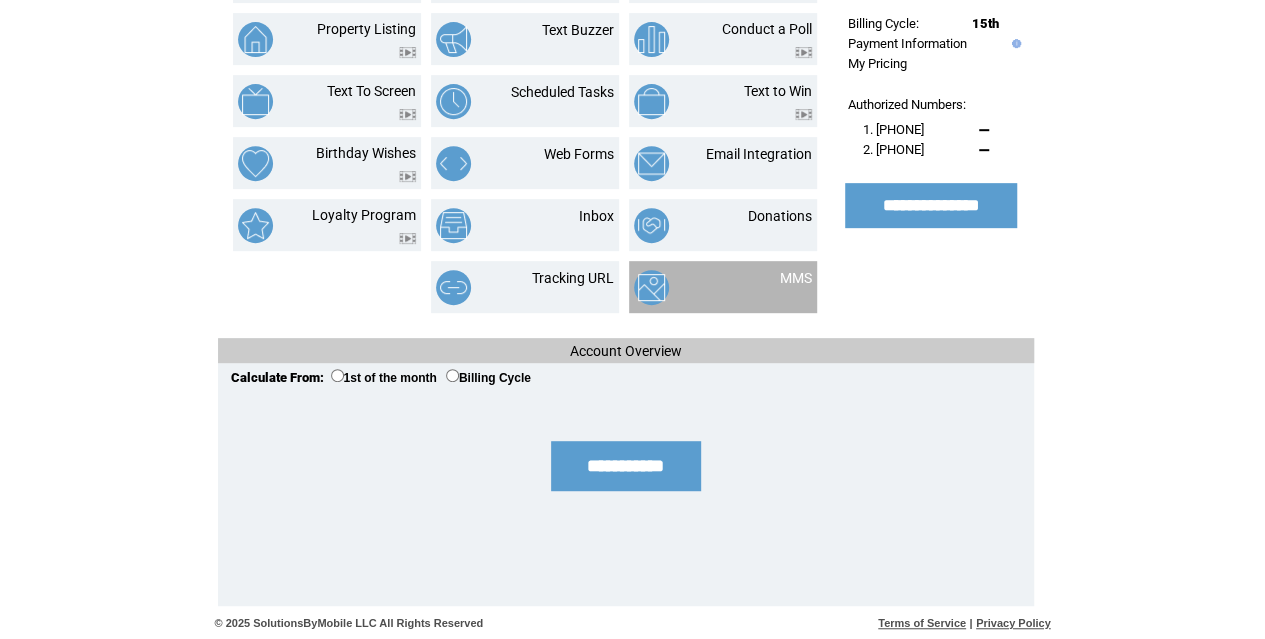 click on "MMS" at bounding box center (771, 287) 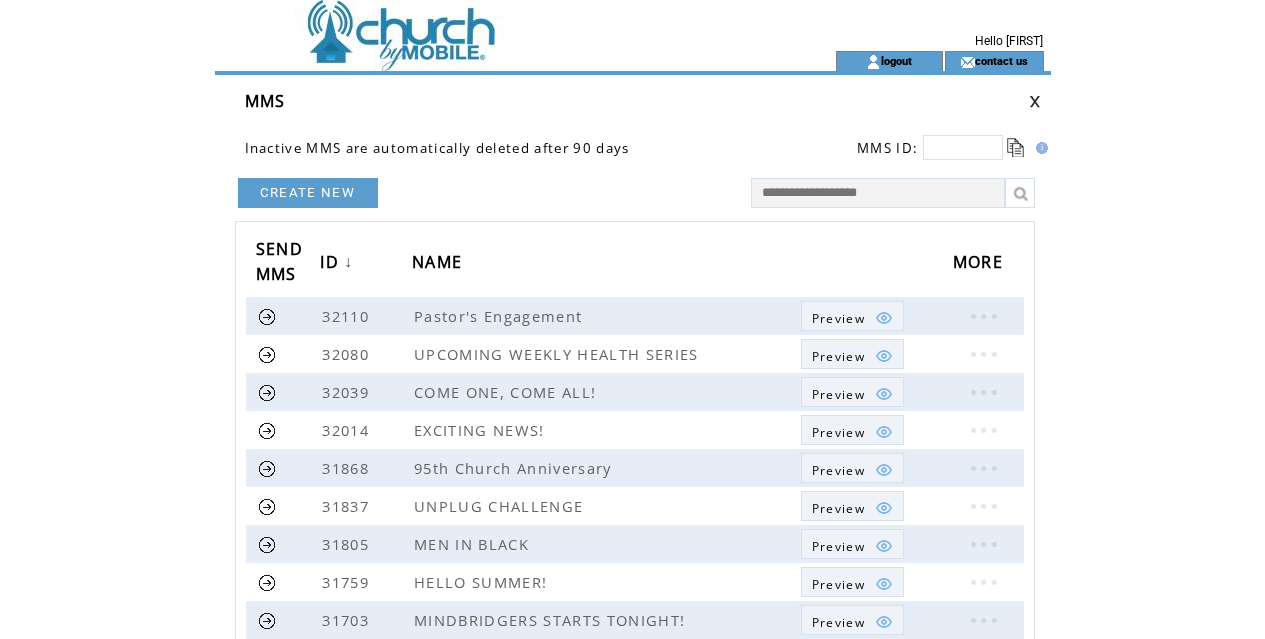 scroll, scrollTop: 0, scrollLeft: 0, axis: both 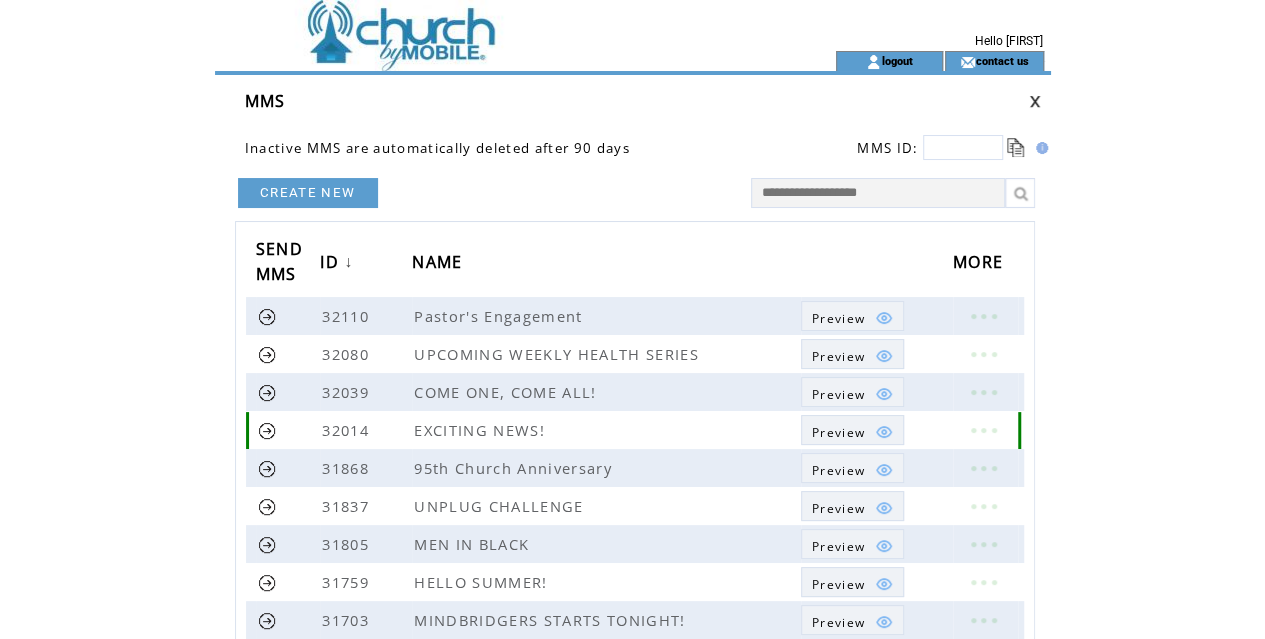 click on "Preview" at bounding box center (838, 432) 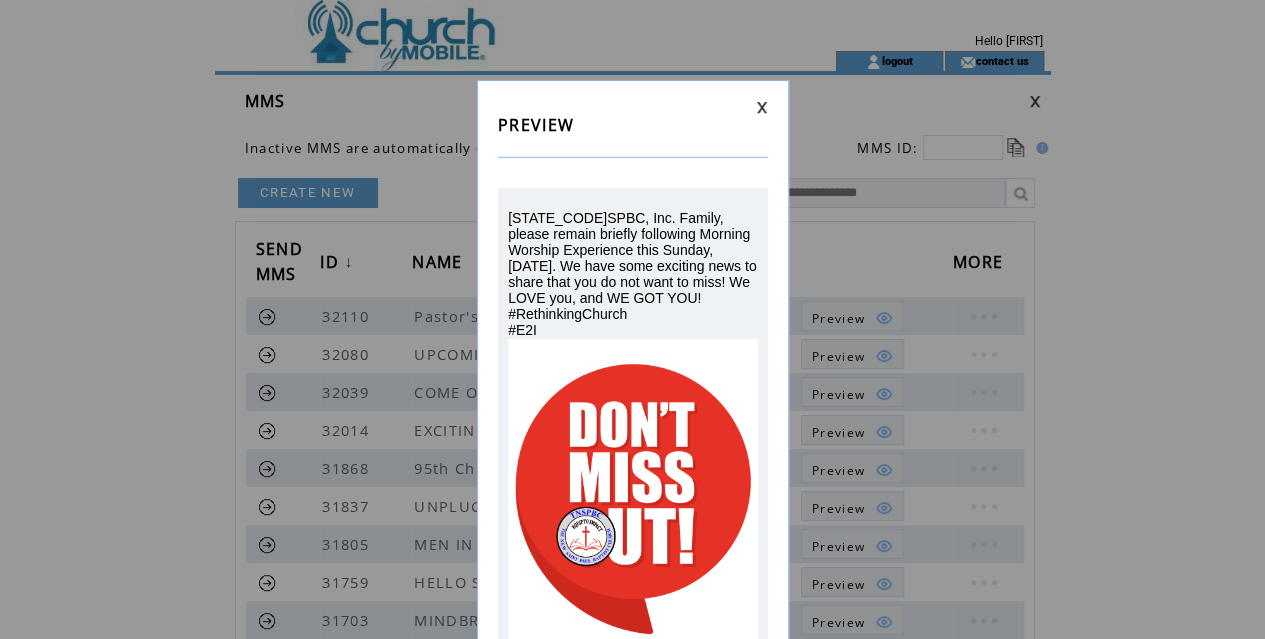 click on "PREVIEW TNSPBC, Inc. Family, please remain briefly following Morning Worship Experience this Sunday, July 6th. We have some exciting news to share that you do not want to miss! We LOVE you, and WE GOT YOU! #RethinkingChurch  #E2I" at bounding box center (632, 319) 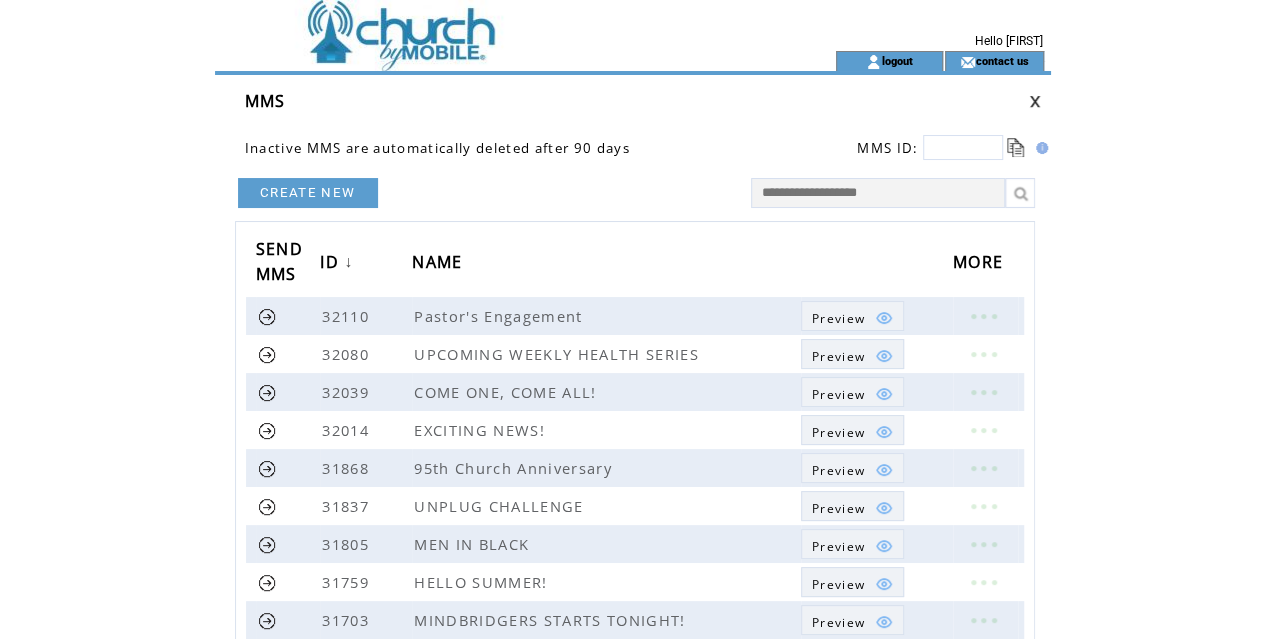 click on "CREATE NEW" at bounding box center [308, 193] 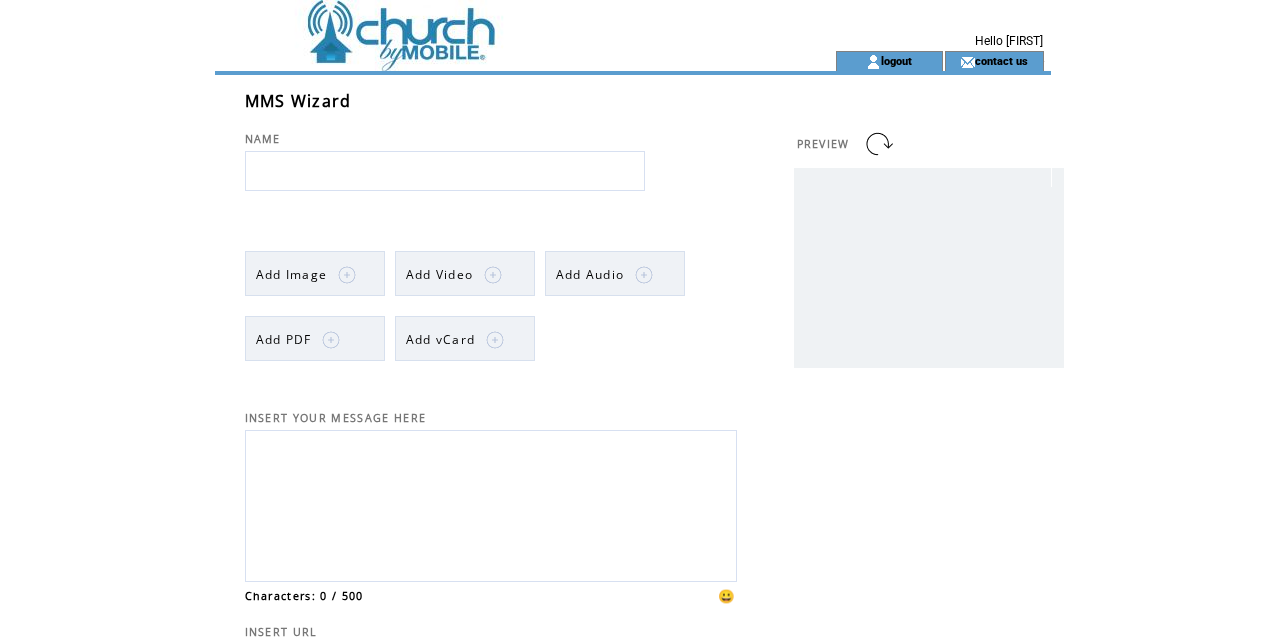 scroll, scrollTop: 0, scrollLeft: 0, axis: both 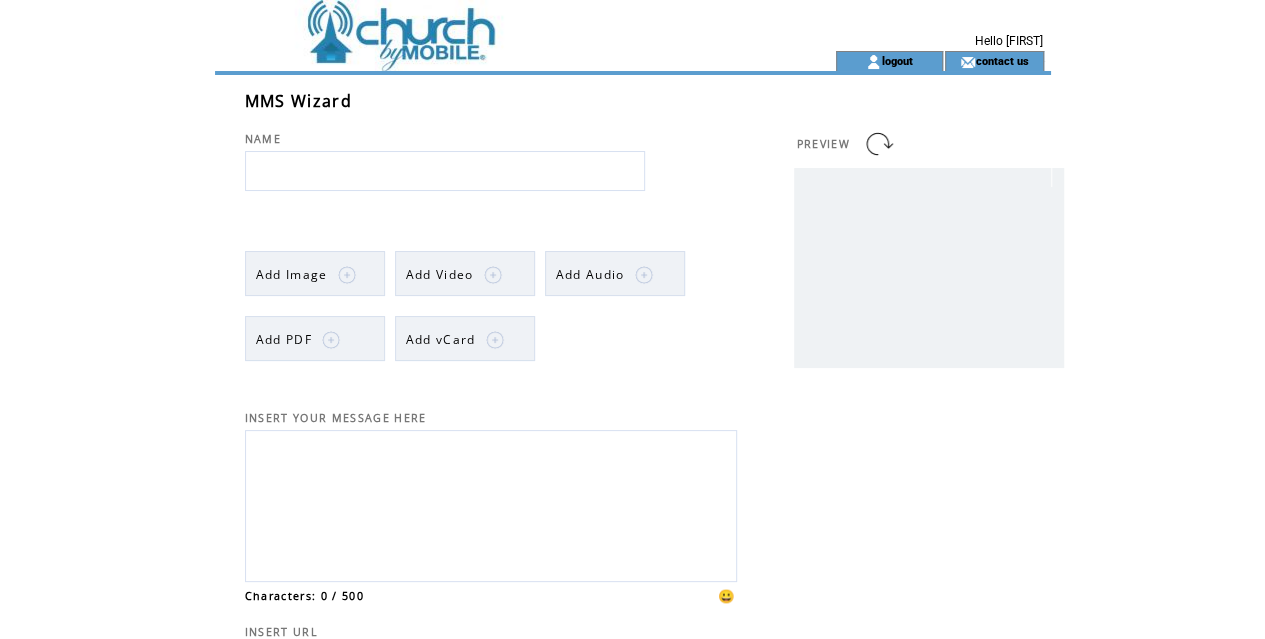 click at bounding box center [333, 274] 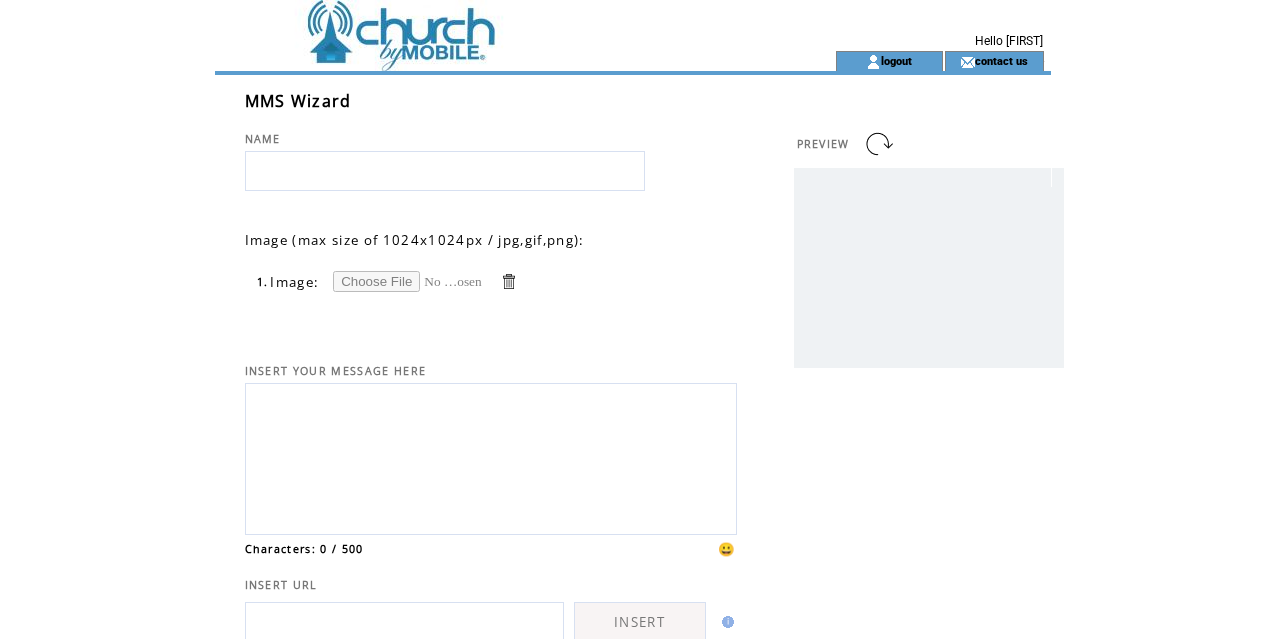 scroll, scrollTop: 0, scrollLeft: 0, axis: both 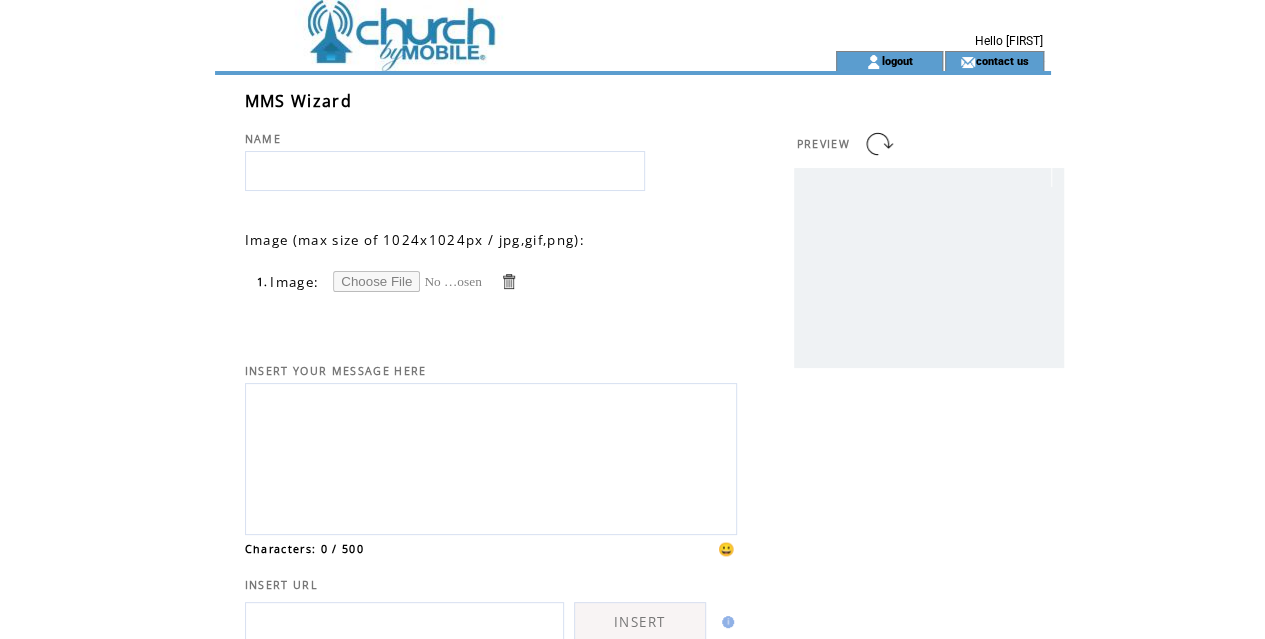 click at bounding box center (408, 281) 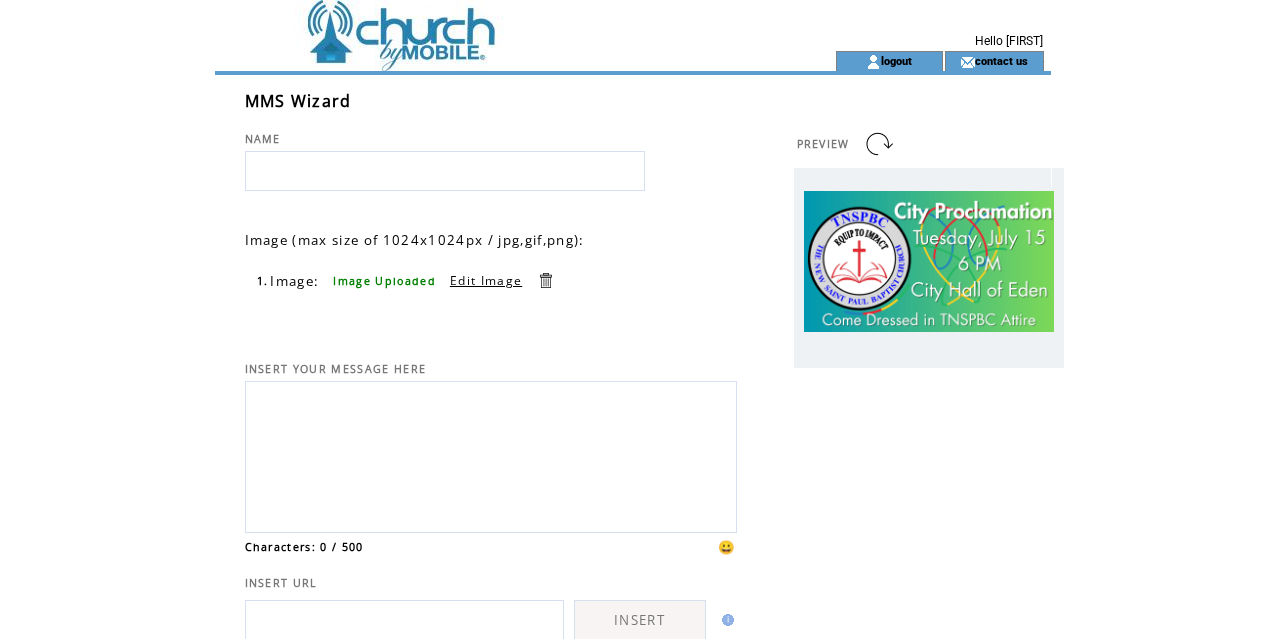 click at bounding box center [445, 171] 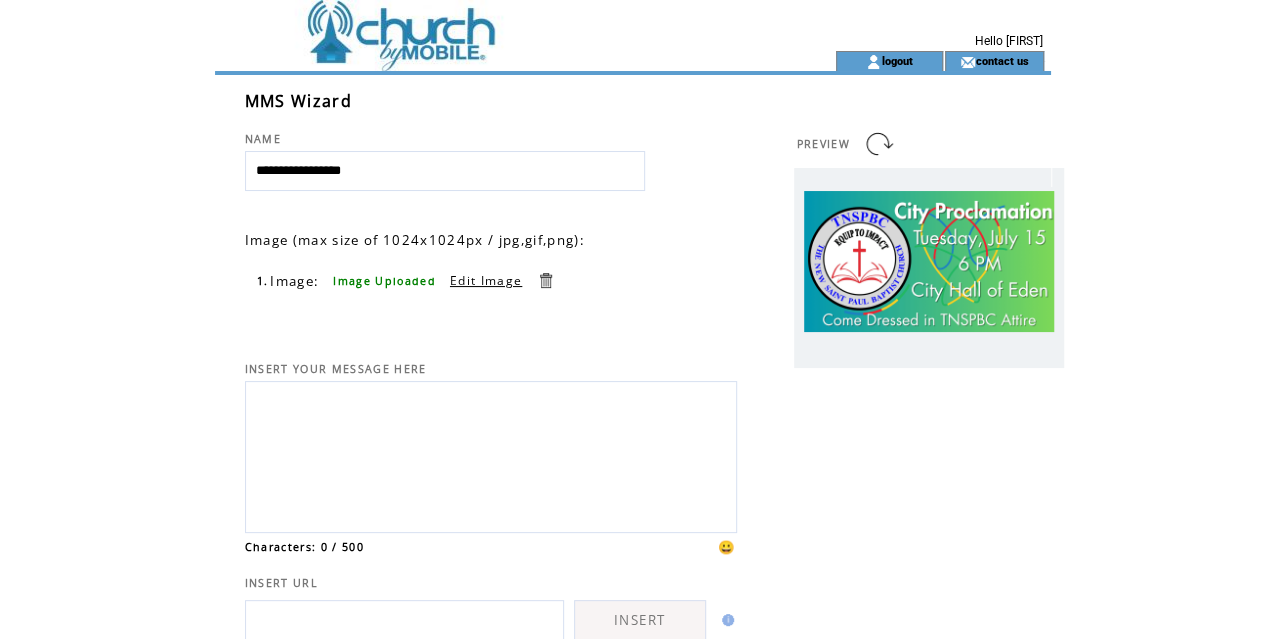type on "**********" 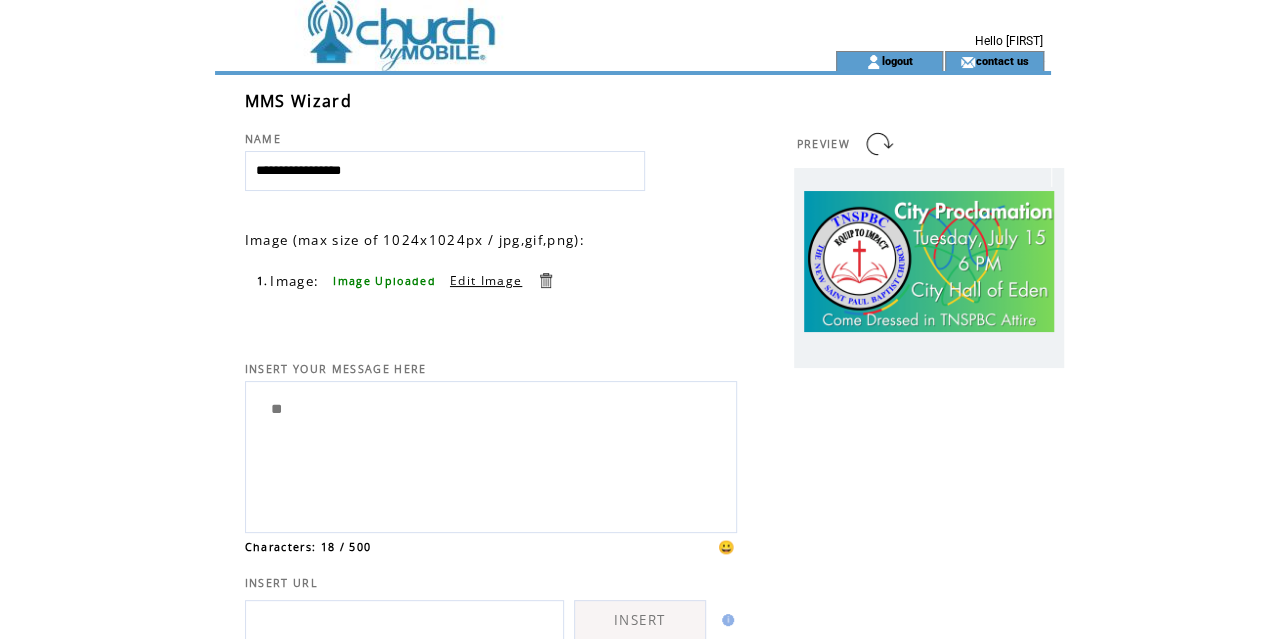 type on "*" 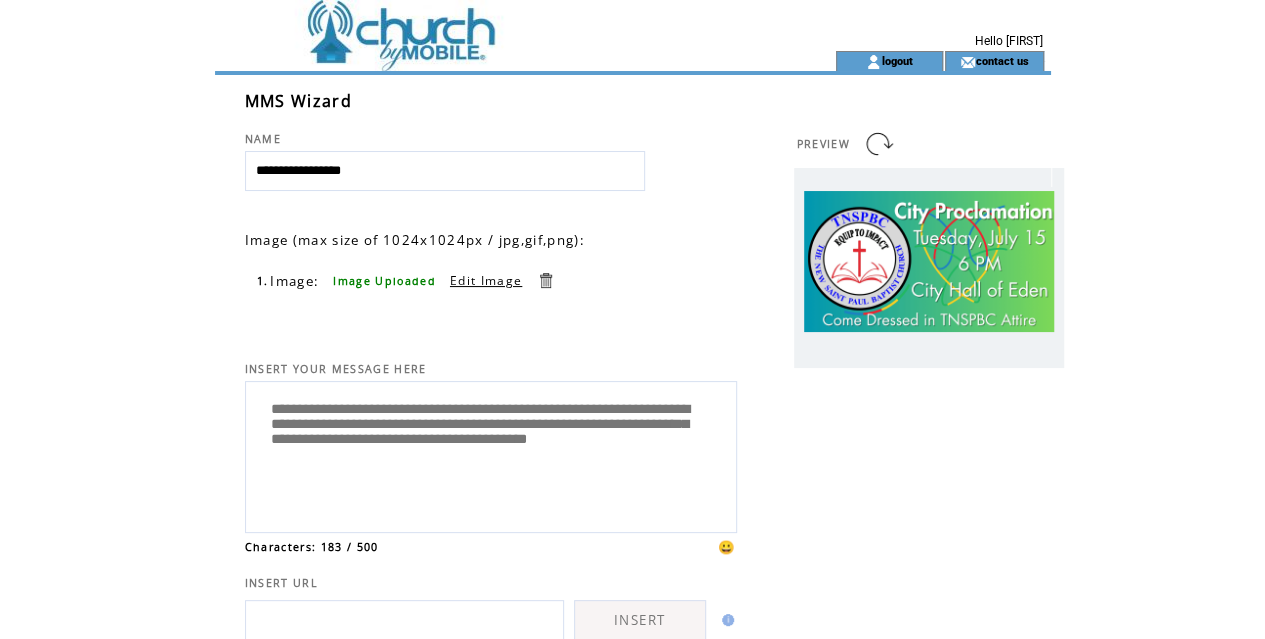 drag, startPoint x: 394, startPoint y: 169, endPoint x: 253, endPoint y: 173, distance: 141.05673 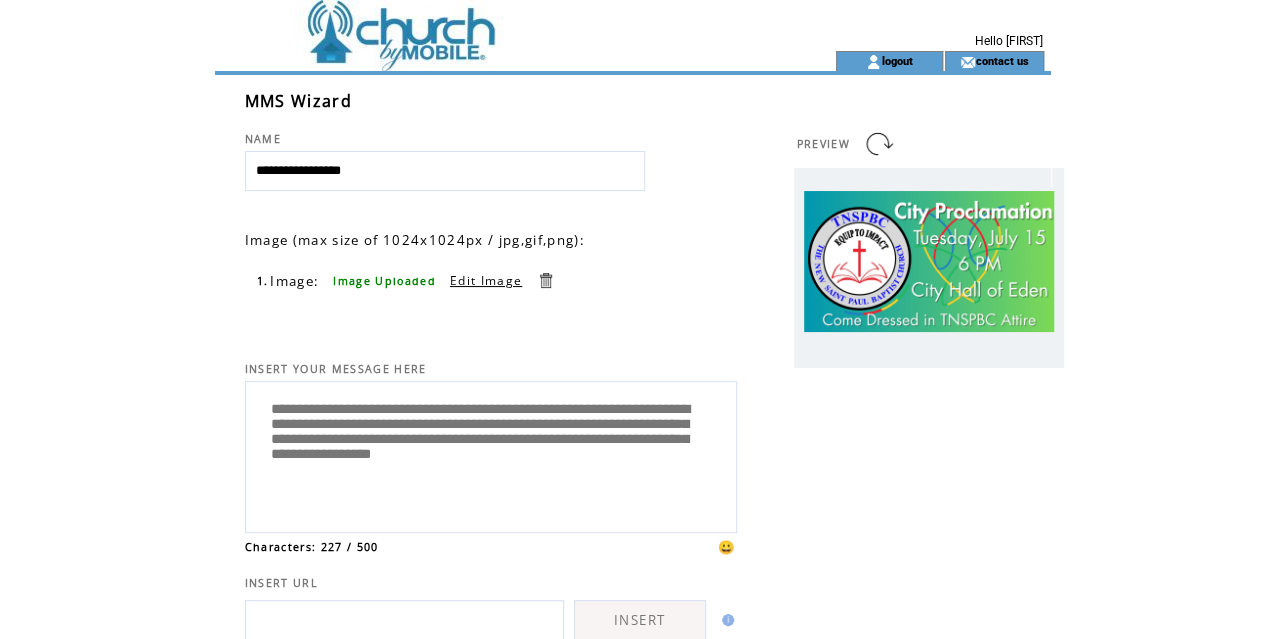 click on "**********" at bounding box center [491, 454] 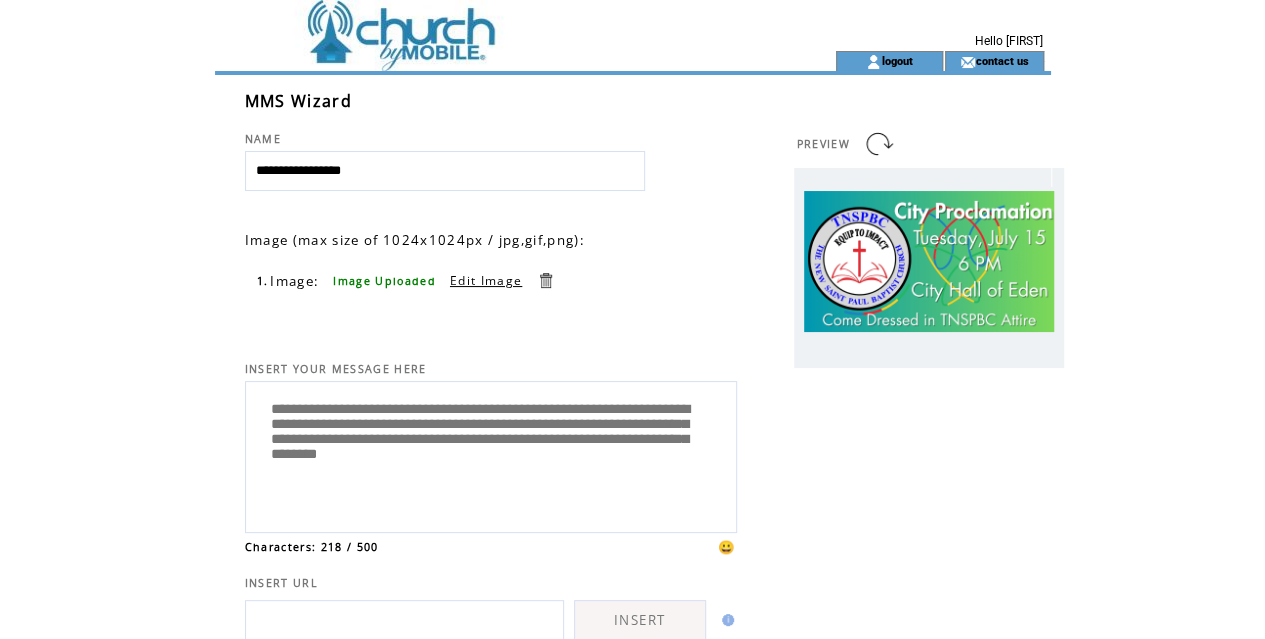 click on "**********" at bounding box center (491, 454) 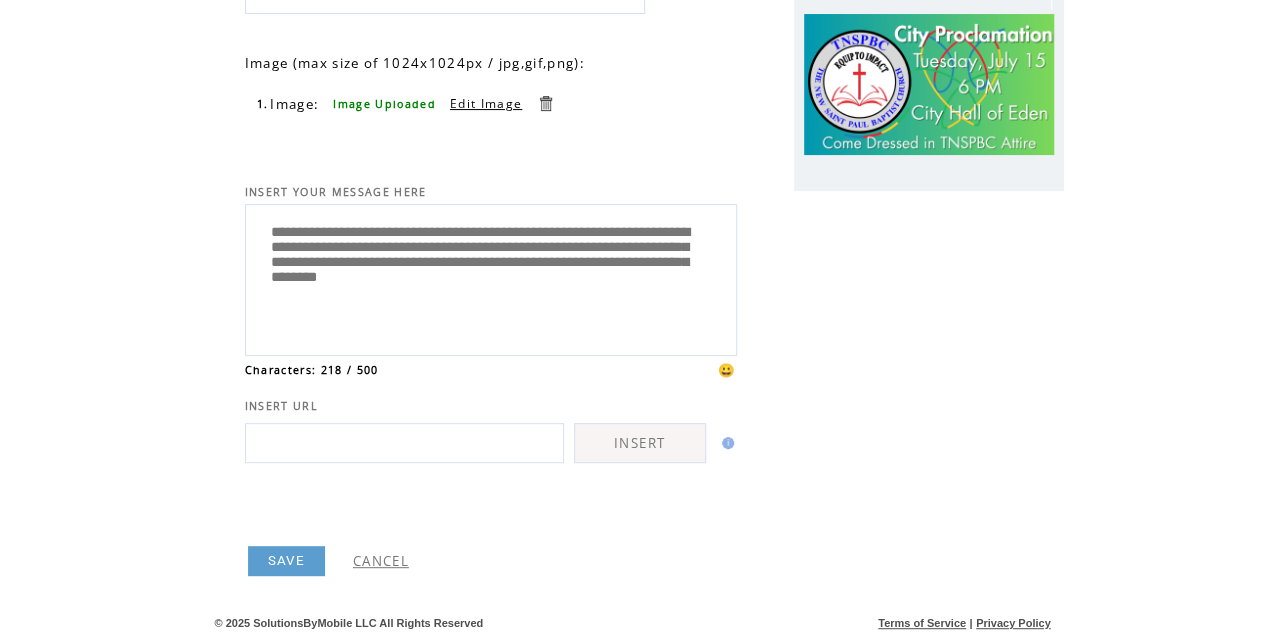scroll, scrollTop: 214, scrollLeft: 0, axis: vertical 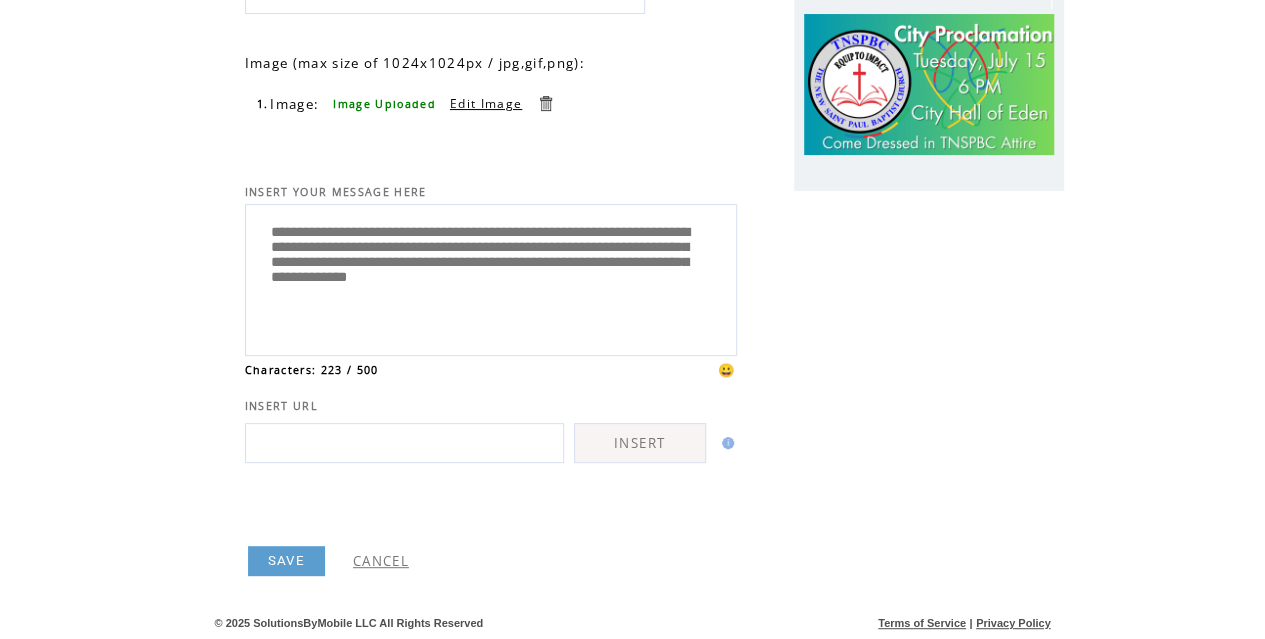 type on "**********" 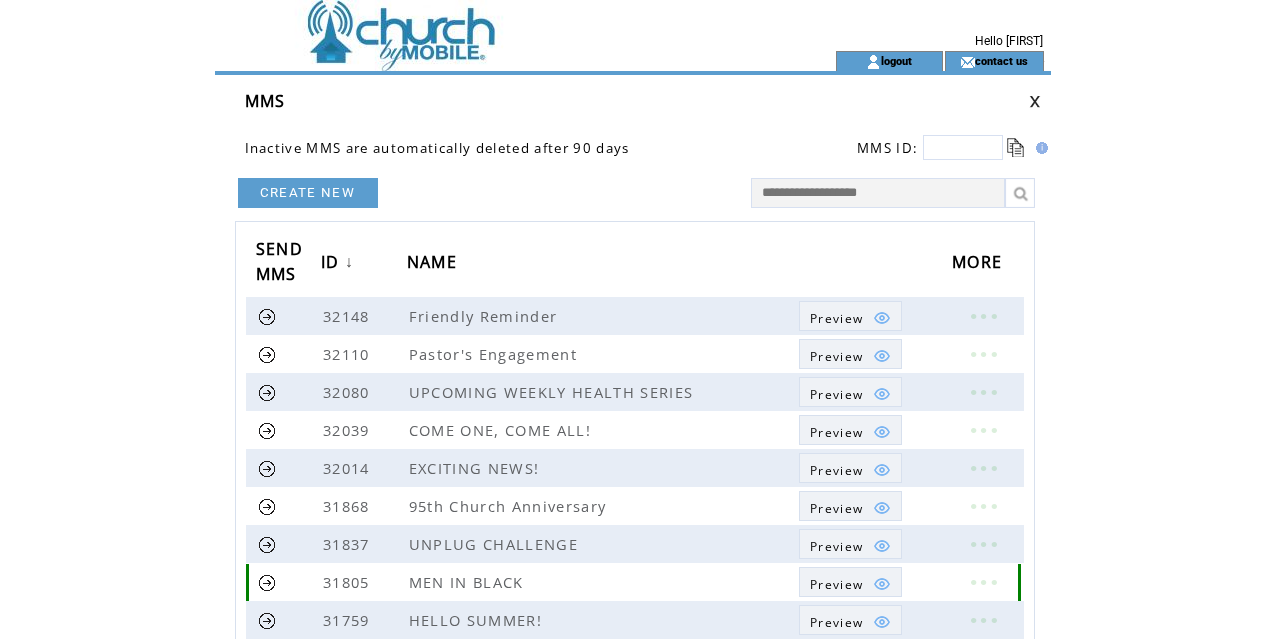 scroll, scrollTop: 0, scrollLeft: 0, axis: both 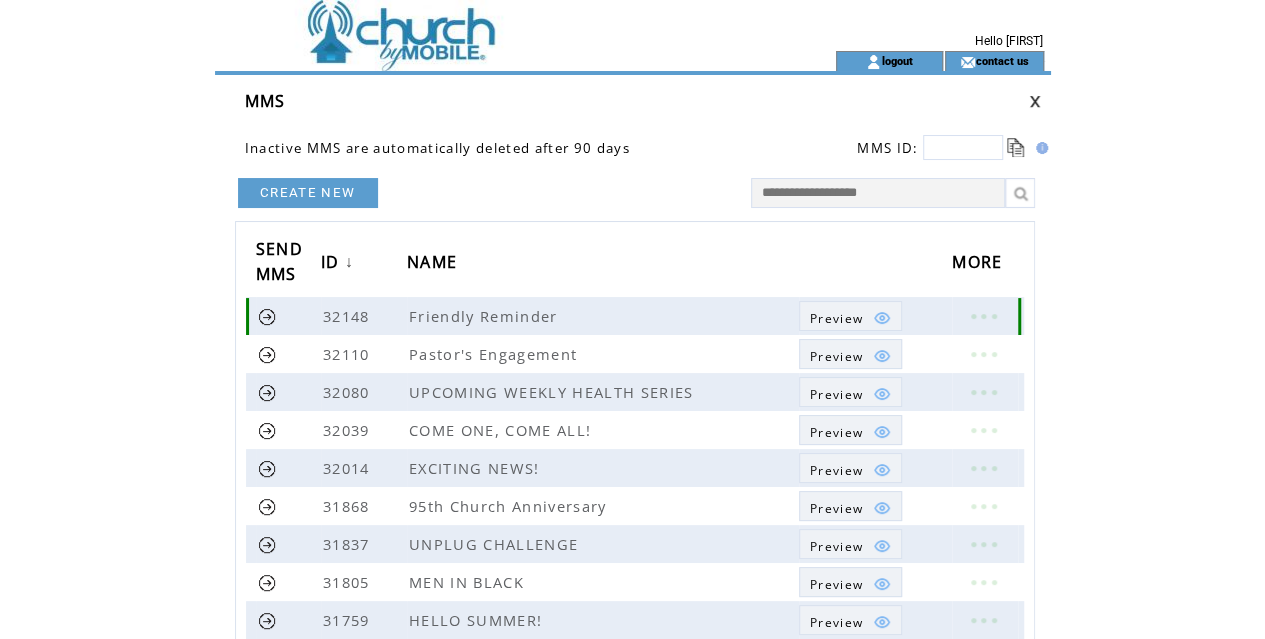 click at bounding box center [267, 316] 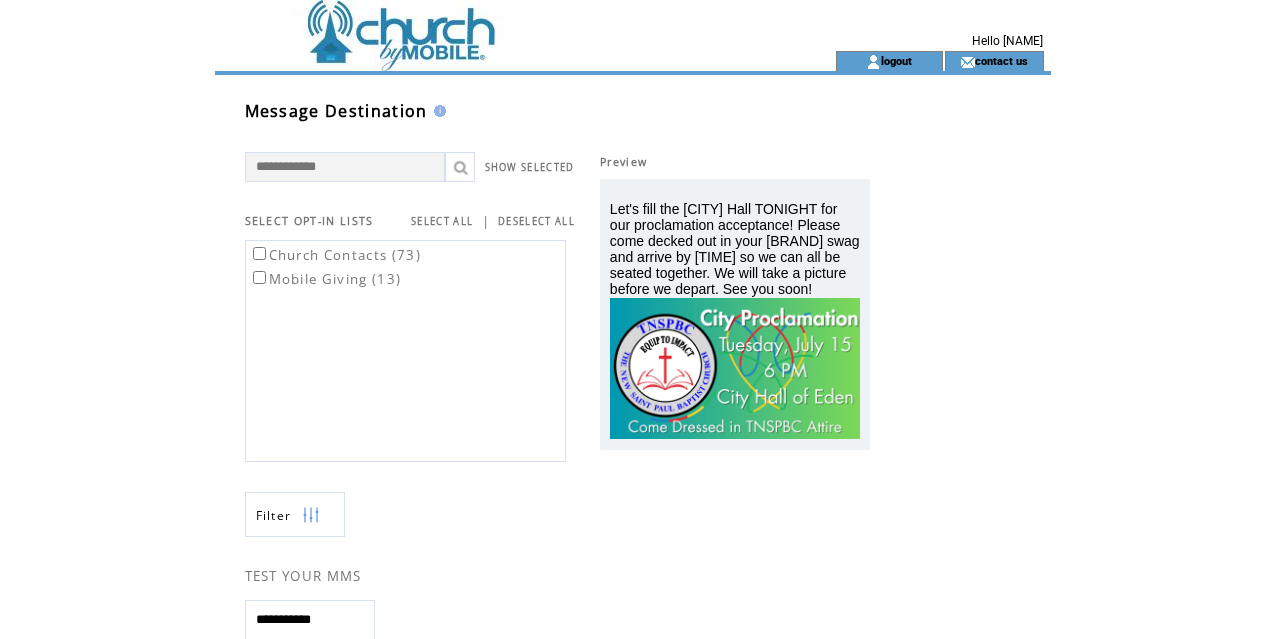 scroll, scrollTop: 0, scrollLeft: 0, axis: both 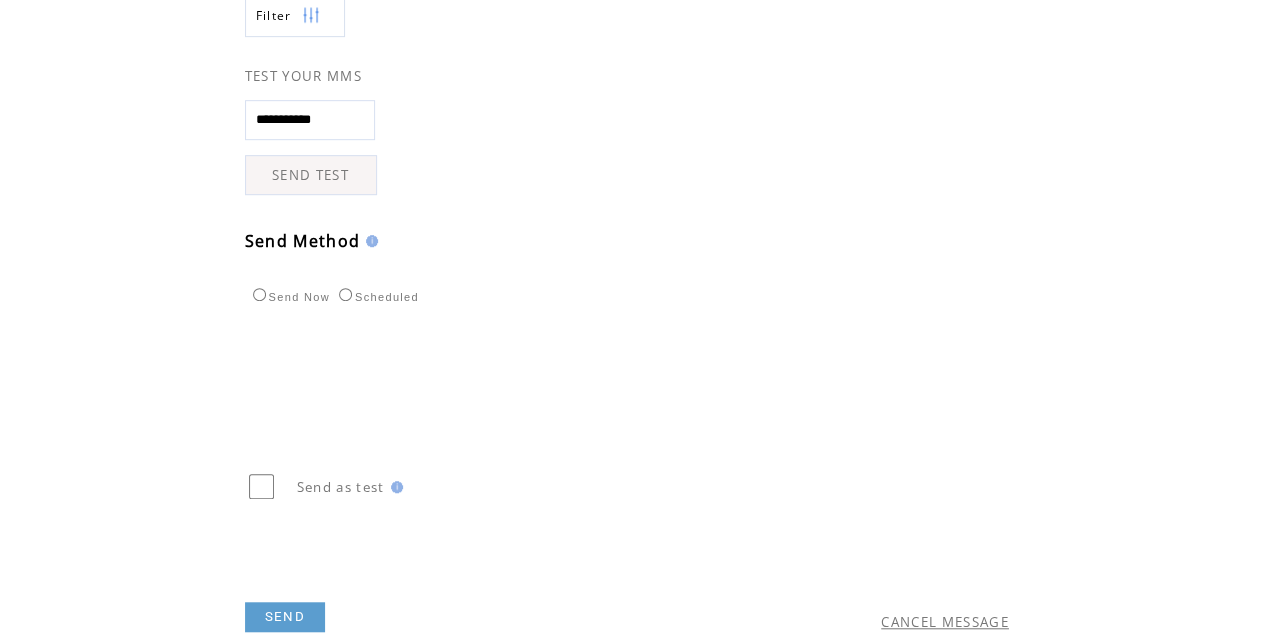 click on "SEND" at bounding box center [285, 617] 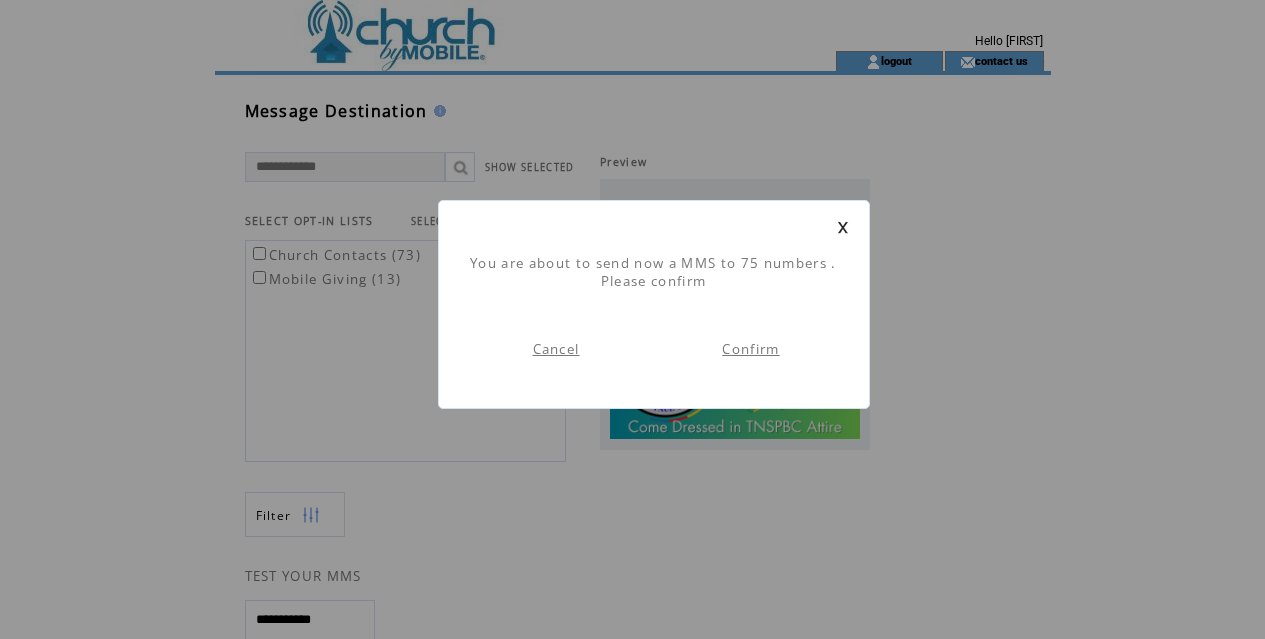 scroll, scrollTop: 1, scrollLeft: 0, axis: vertical 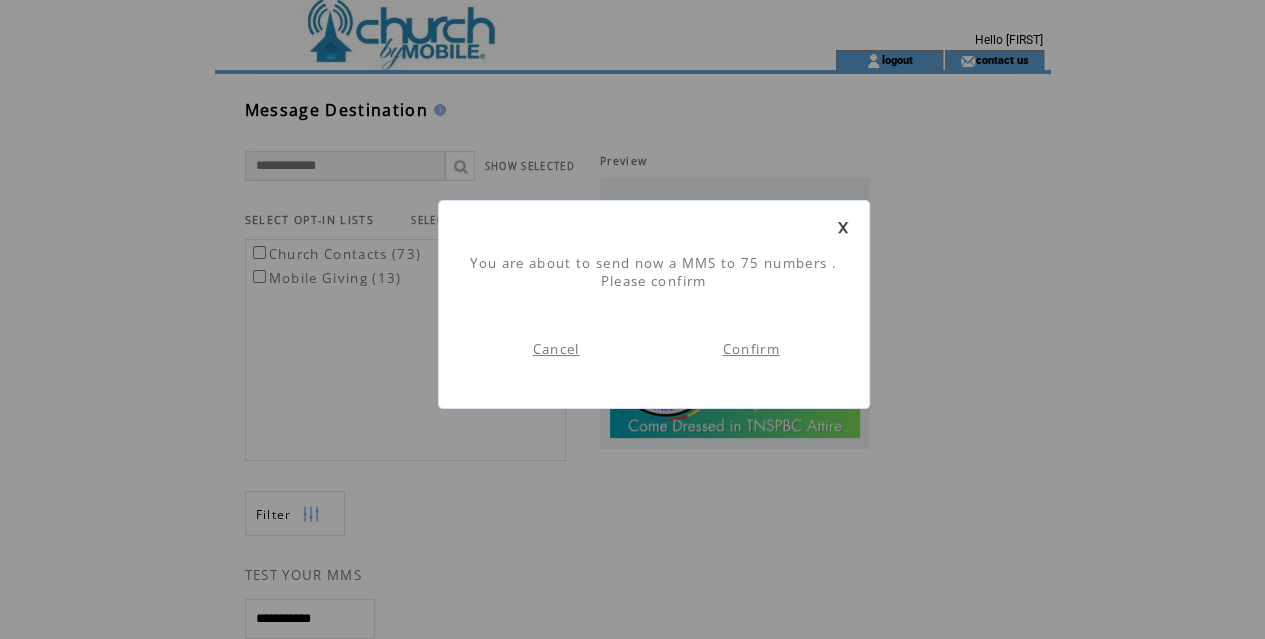 click on "Confirm" at bounding box center [751, 349] 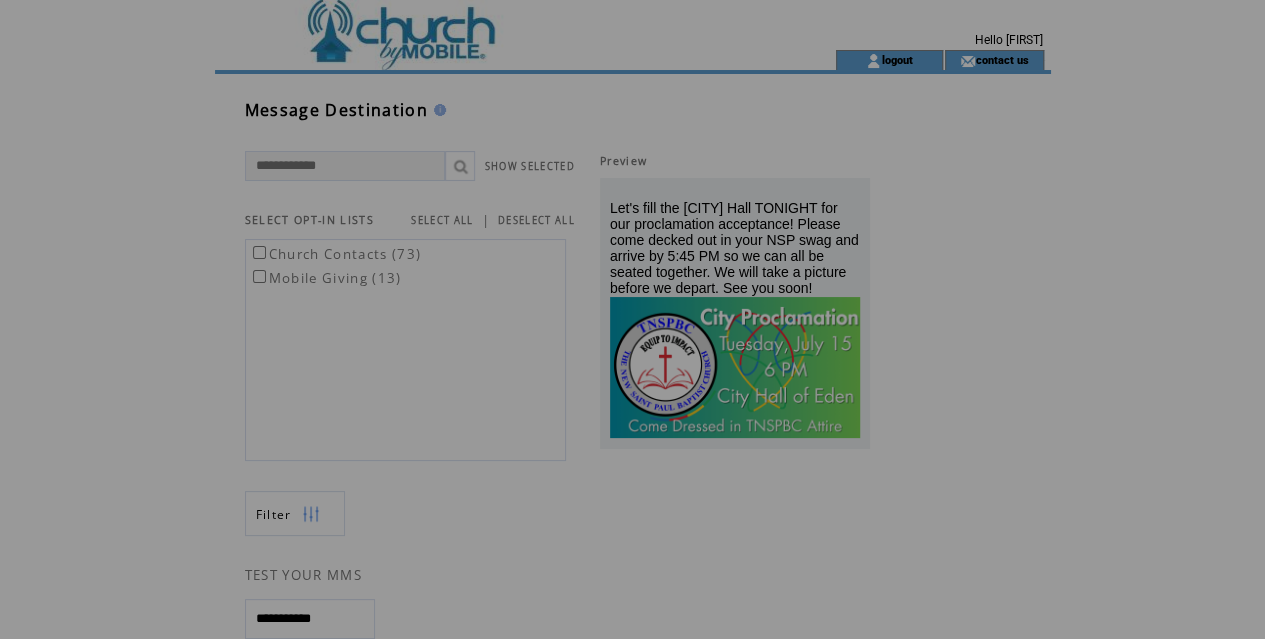 scroll, scrollTop: 0, scrollLeft: 0, axis: both 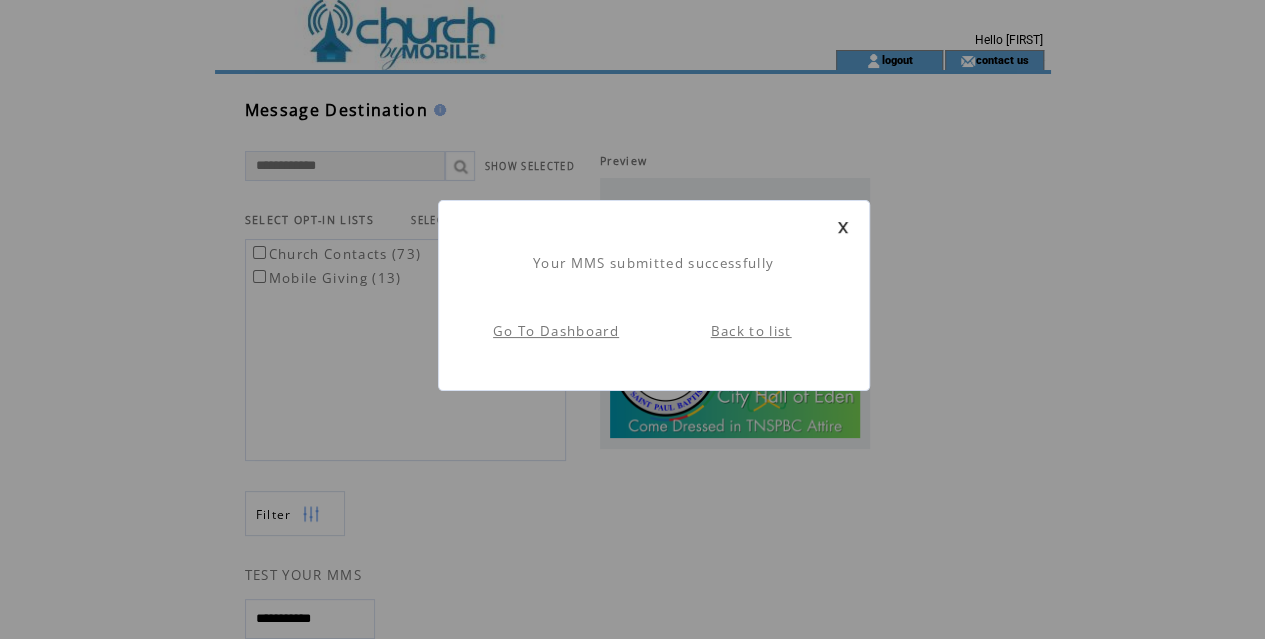 click on "Back to list" at bounding box center [751, 331] 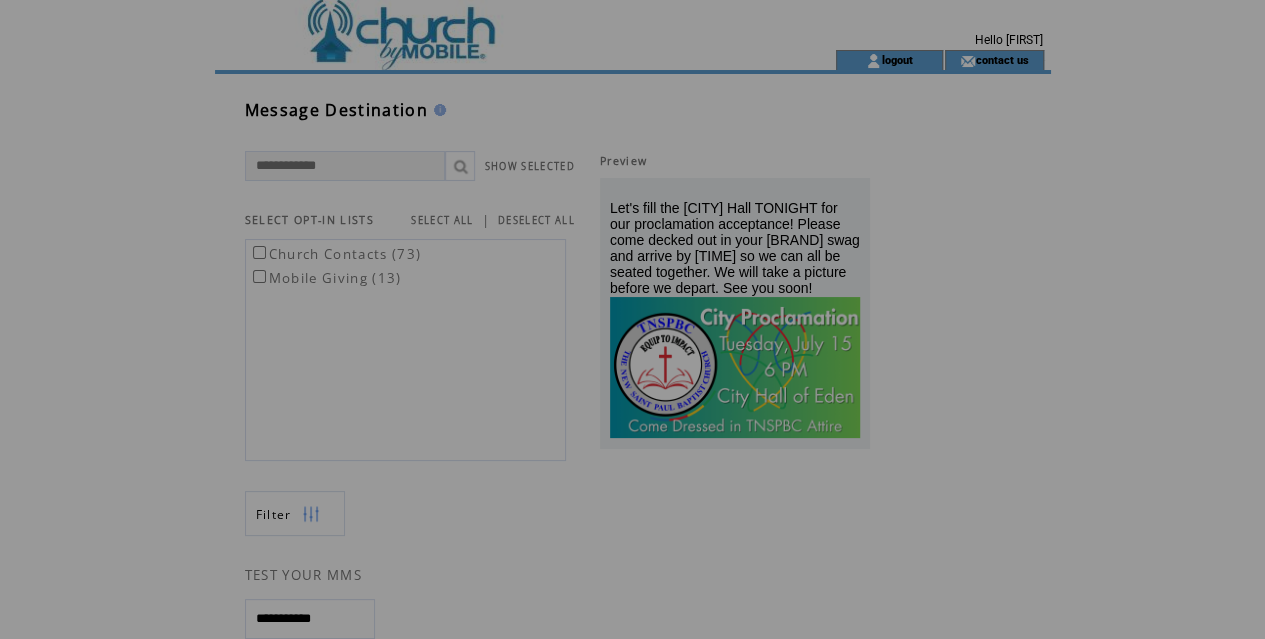 scroll, scrollTop: 0, scrollLeft: 0, axis: both 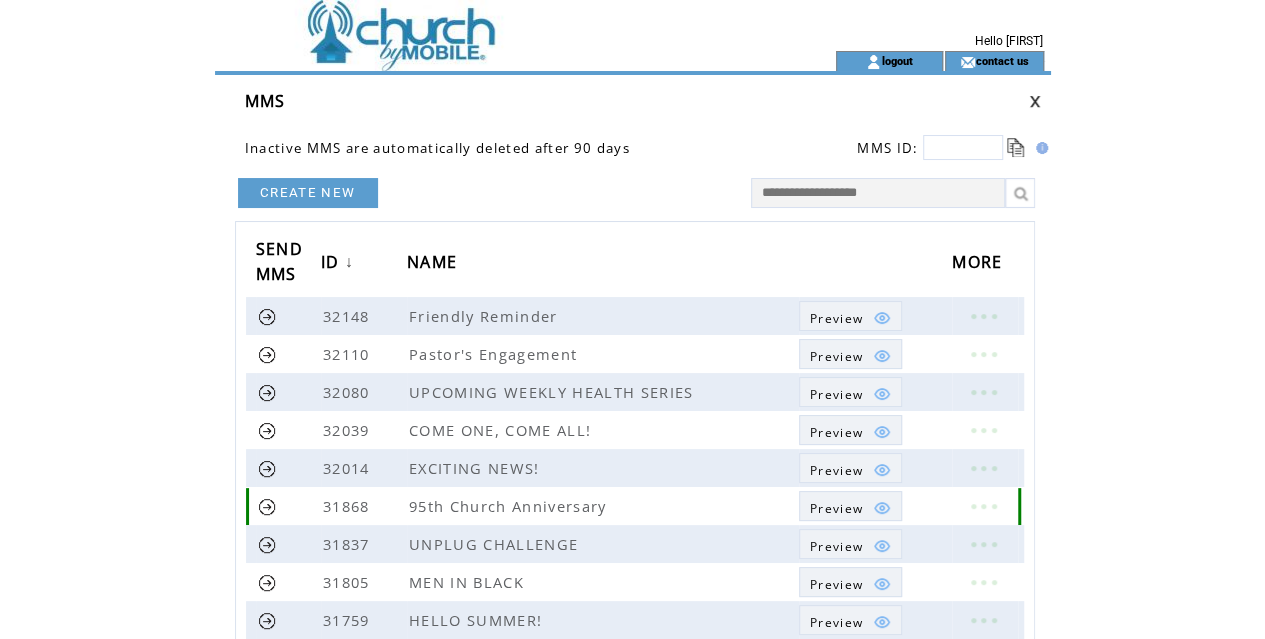 click on "Preview" at bounding box center (836, 508) 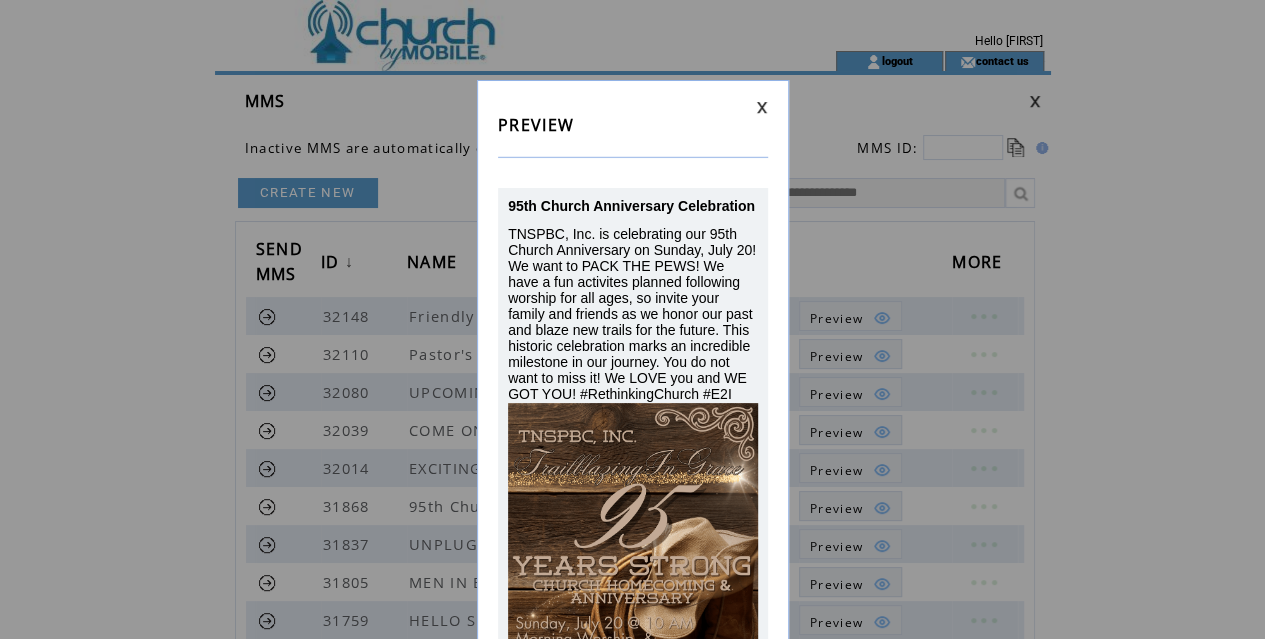 click on "PREVIEW 95th Church Anniversary Celebration TNSPBC, Inc. is celebrating our 95th Church Anniversary on Sunday, July 20! We want to PACK THE PEWS! We have a fun activites planned following worship for all ages, so invite your family and friends as we honor our past and blaze new trails for the future. This historic celebration marks an incredible milestone in our journey. You do not want to miss it! We LOVE you and WE GOT YOU! #RethinkingChurch #E2I" at bounding box center (632, 319) 